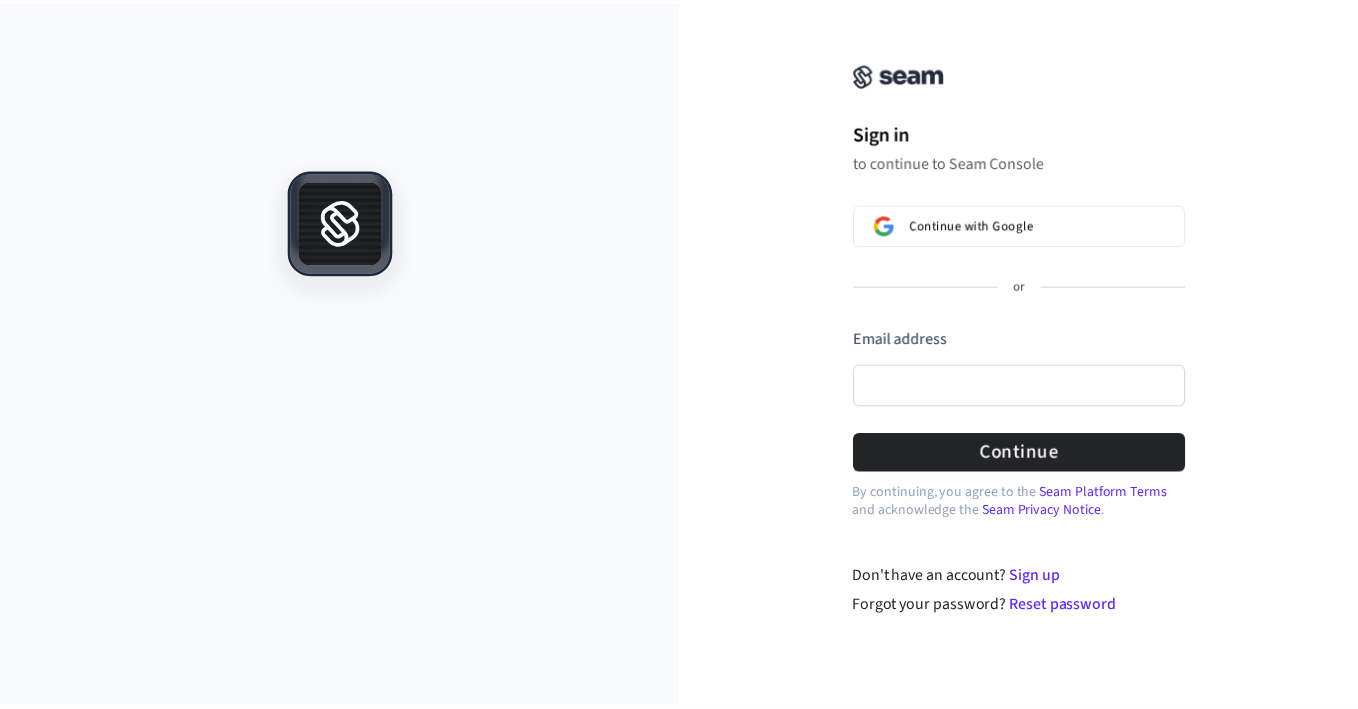 scroll, scrollTop: 0, scrollLeft: 0, axis: both 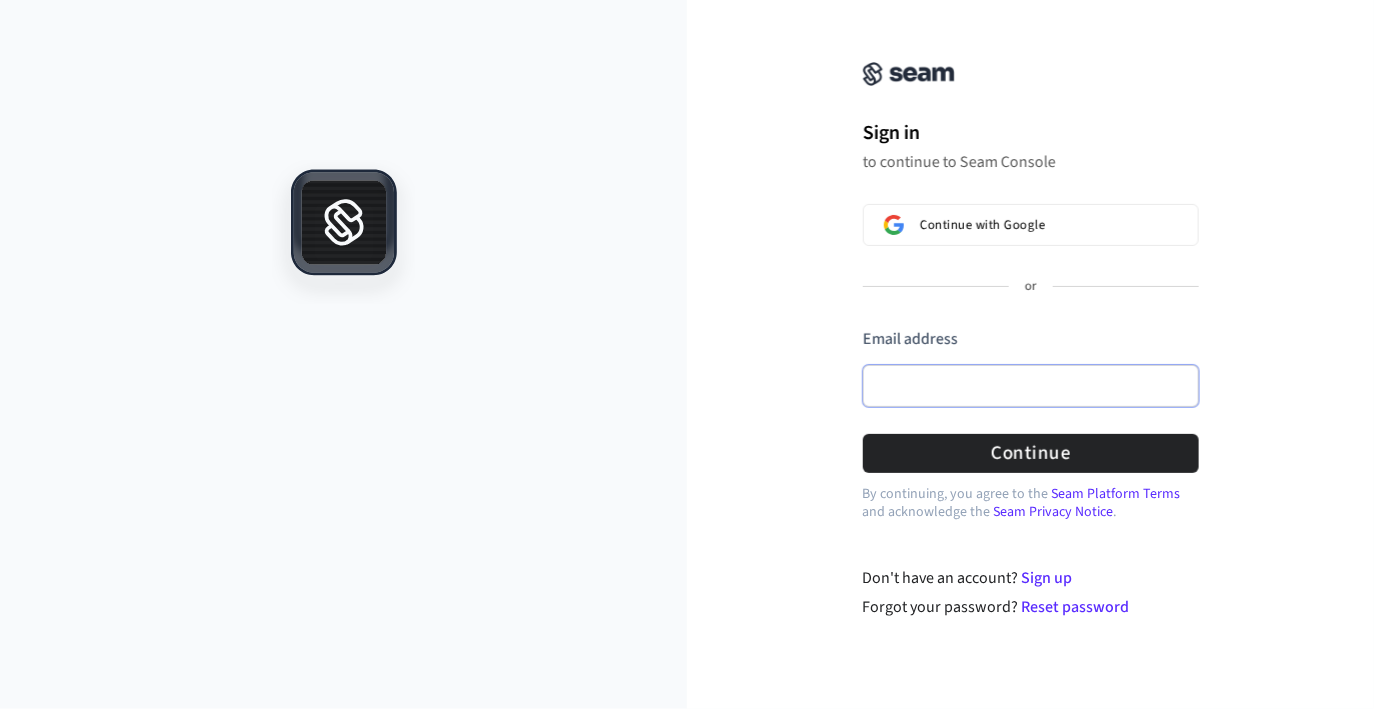 click on "Email address" at bounding box center [1031, 386] 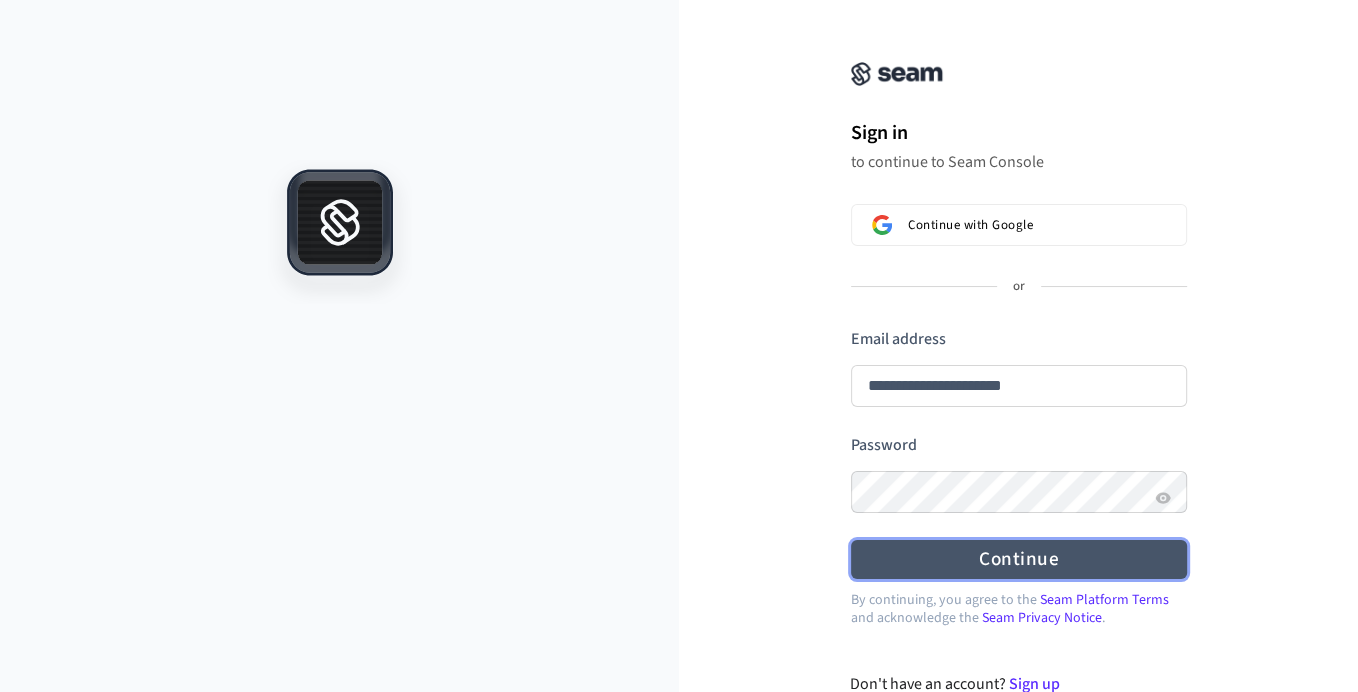 click on "Continue" at bounding box center [1019, 559] 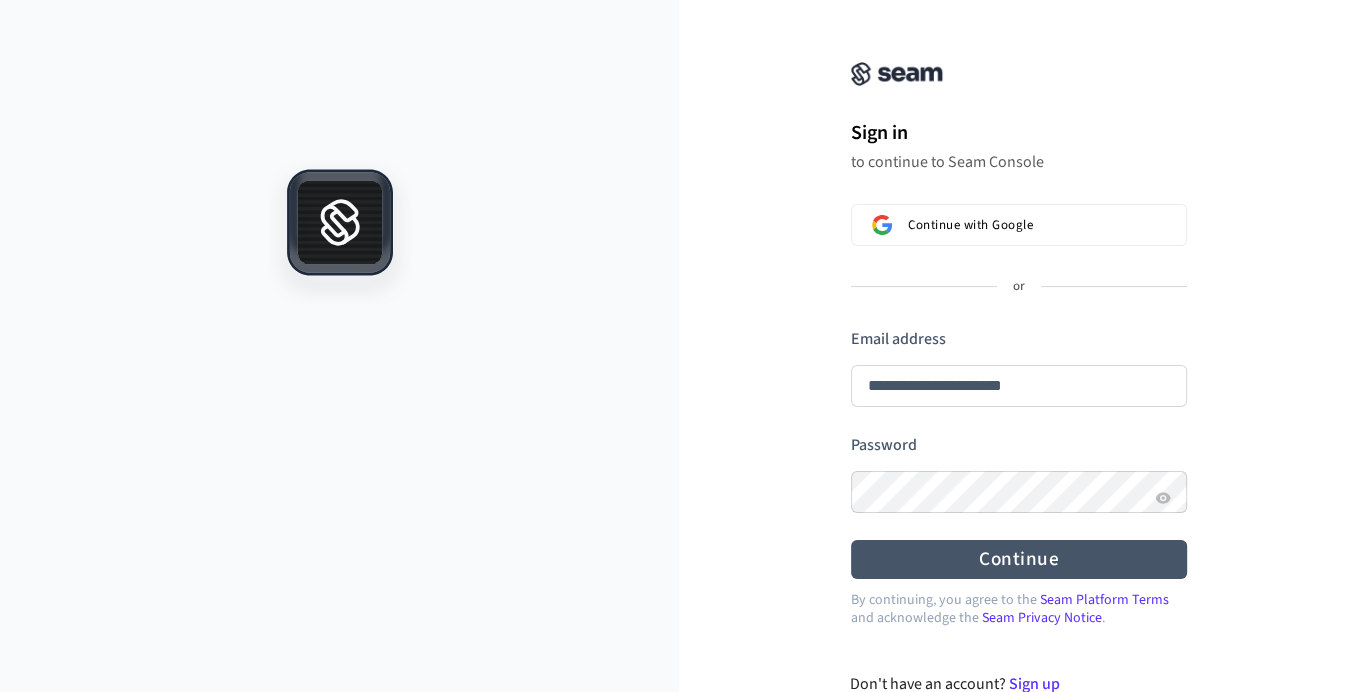 type on "**********" 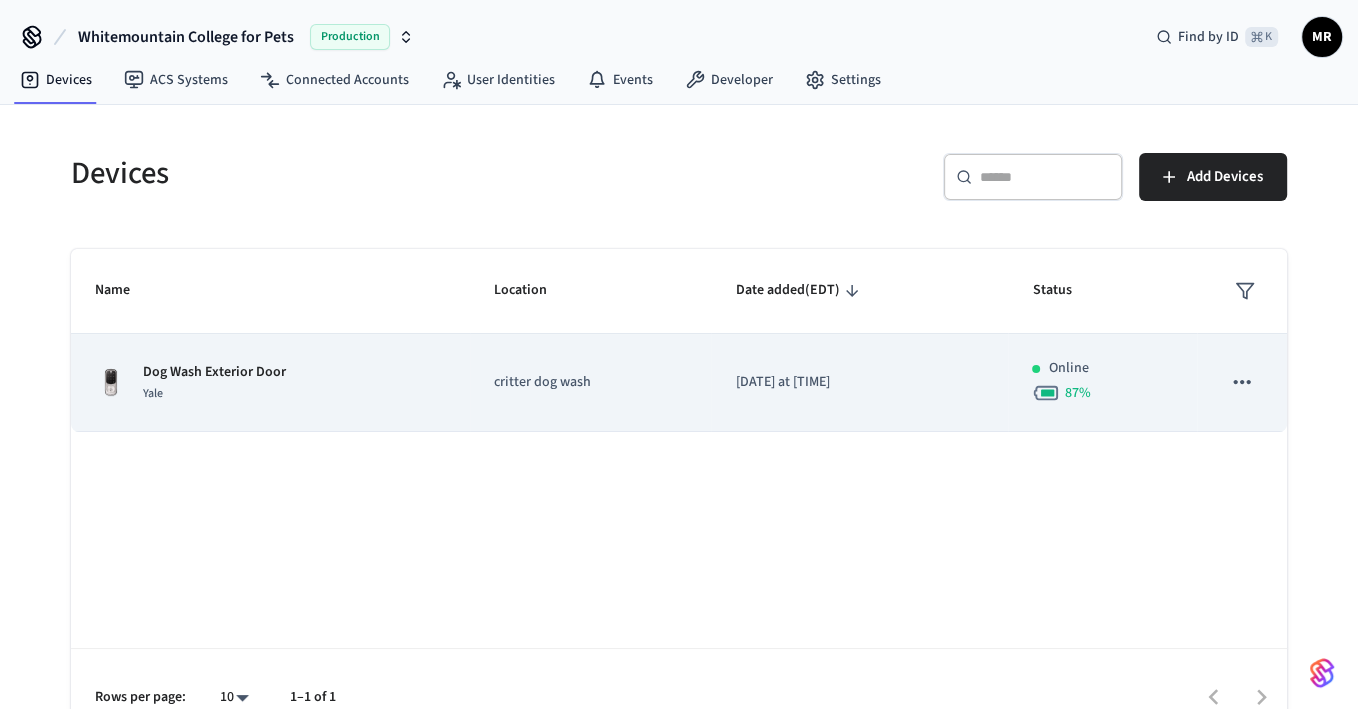click on "Dog Wash Exterior Door" at bounding box center [214, 372] 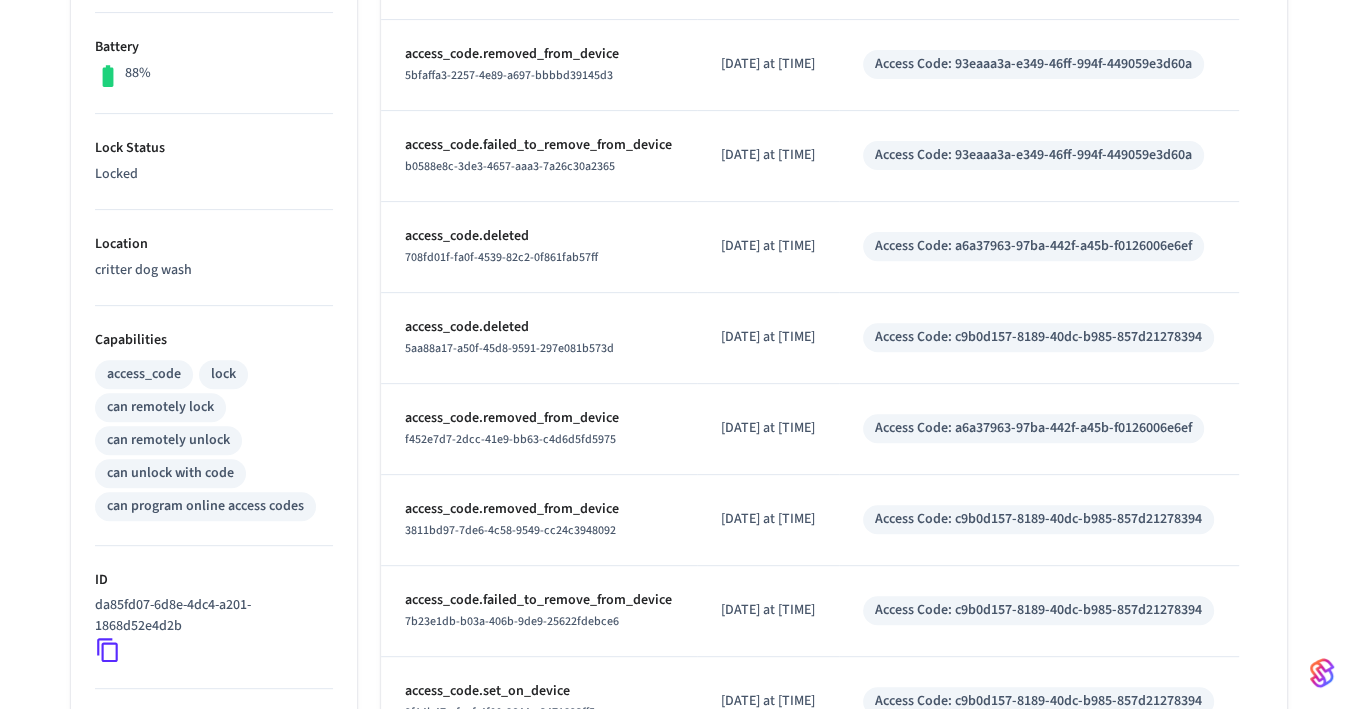 scroll, scrollTop: 0, scrollLeft: 0, axis: both 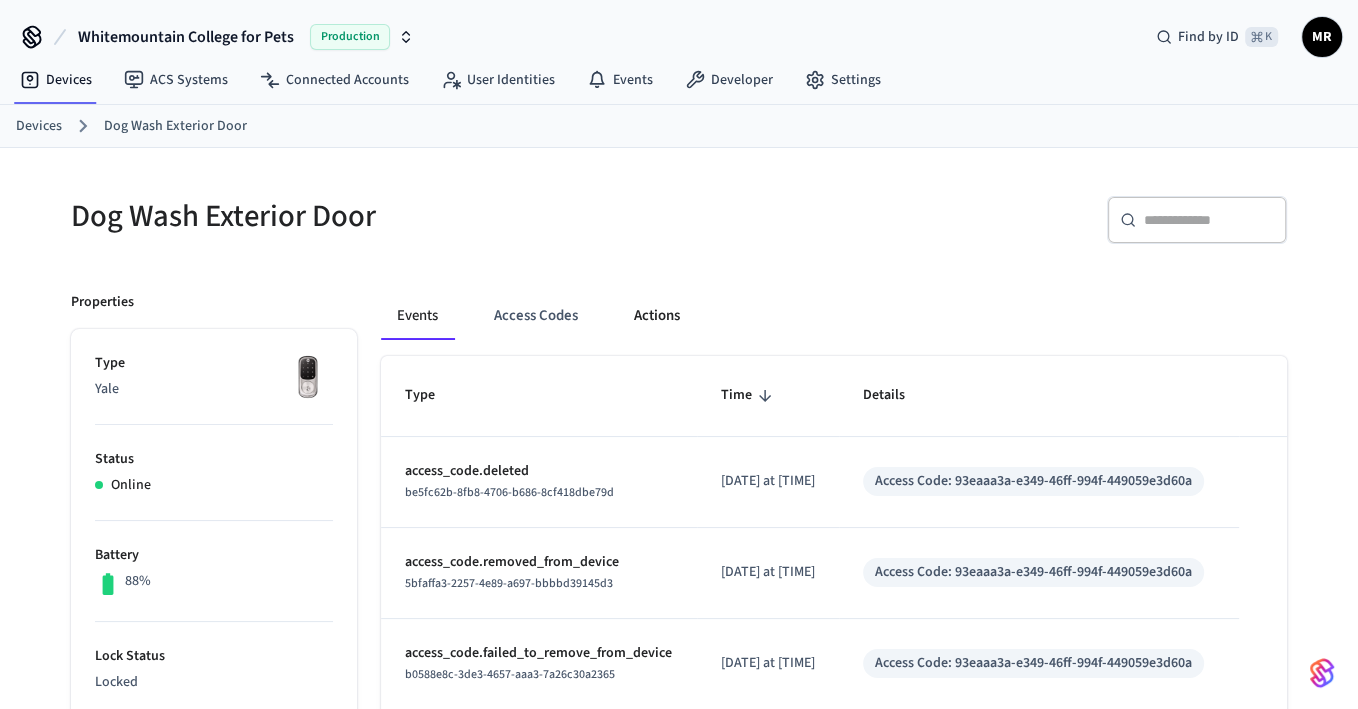 click on "Actions" at bounding box center (657, 316) 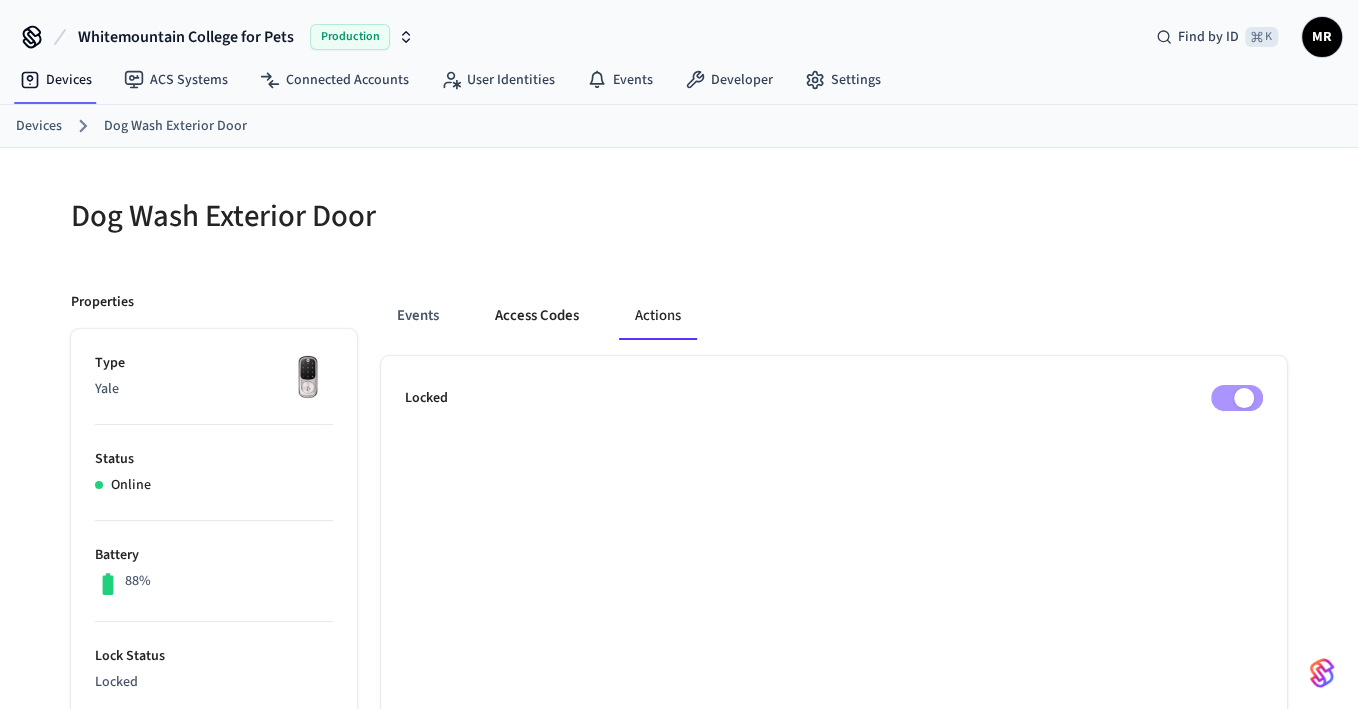 click on "Access Codes" at bounding box center [537, 316] 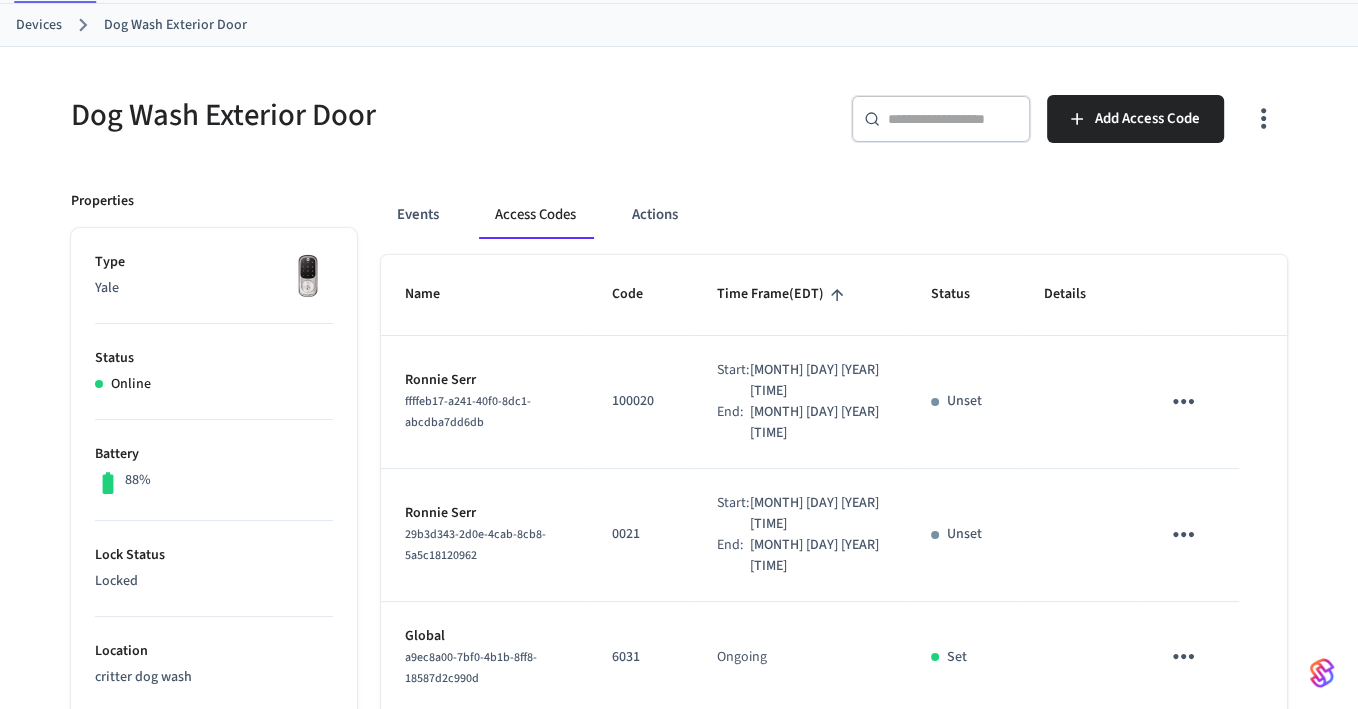 scroll, scrollTop: 128, scrollLeft: 0, axis: vertical 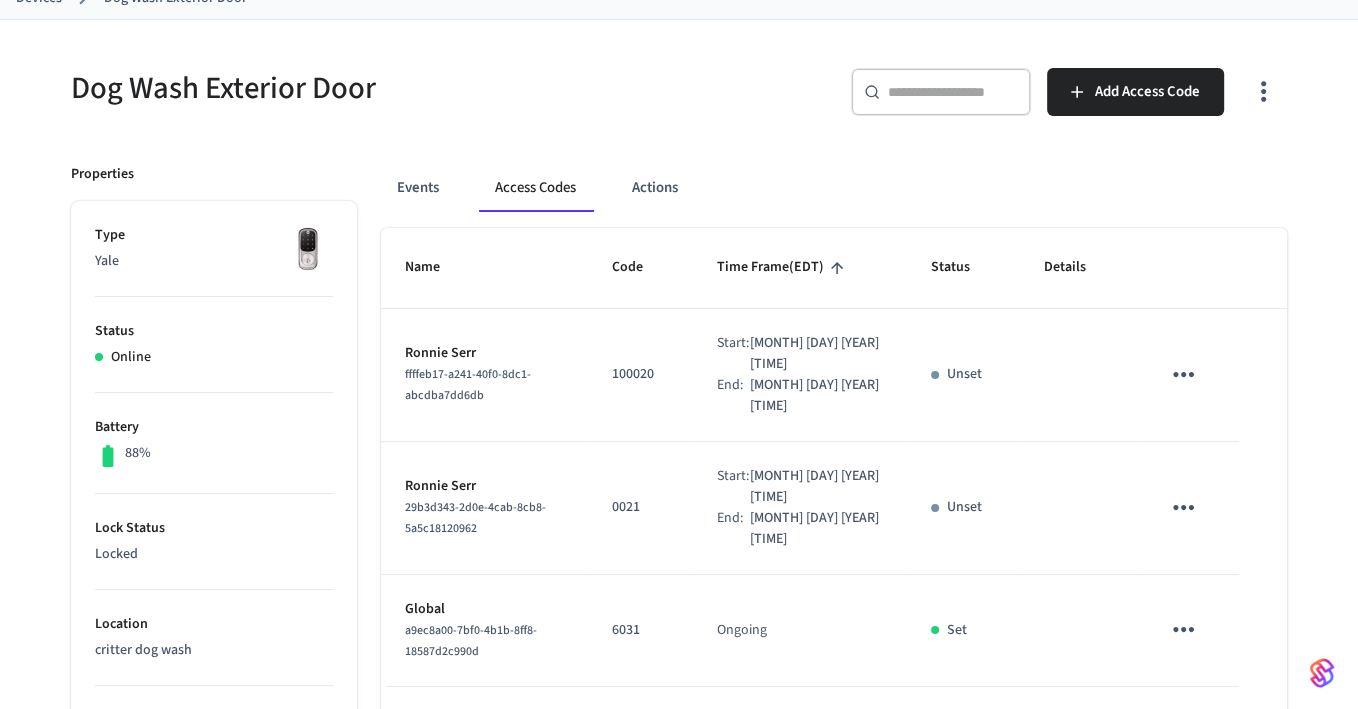 click on "a9ec8a00-7bf0-4b1b-8ff8-18587d2c990d" at bounding box center [471, 641] 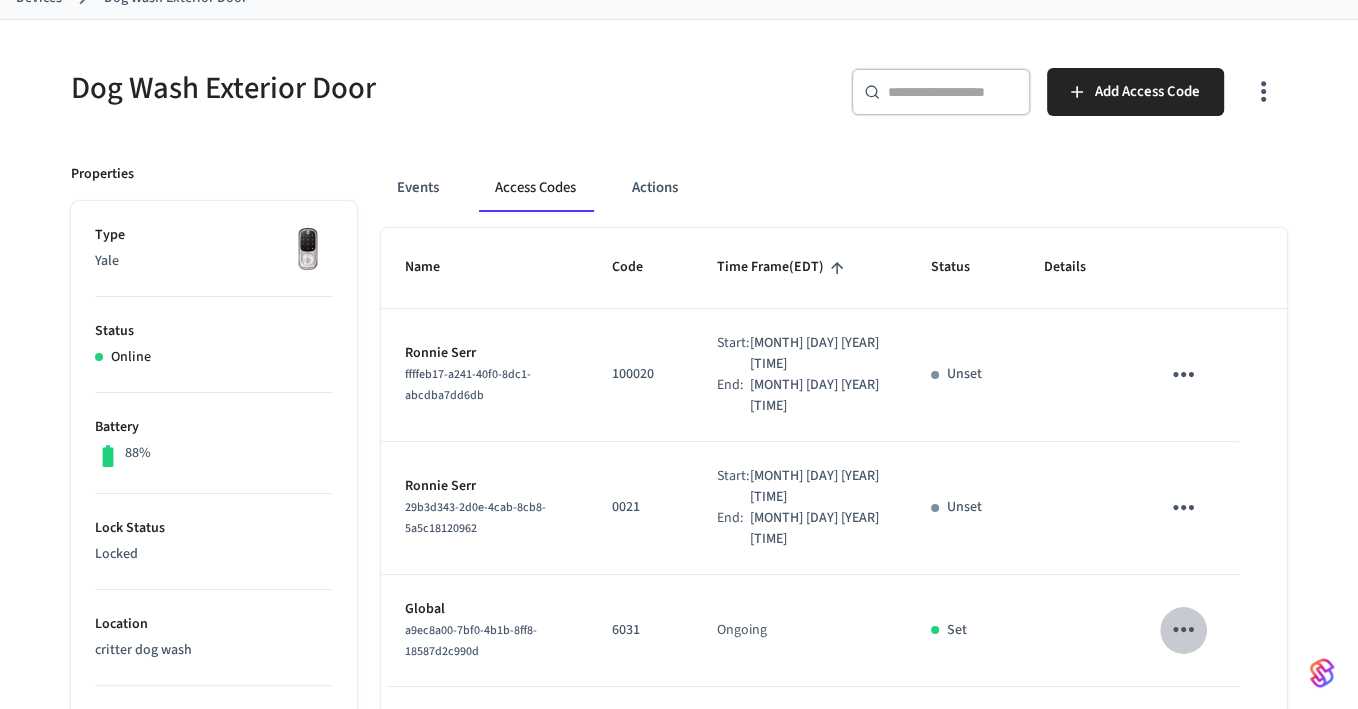 click 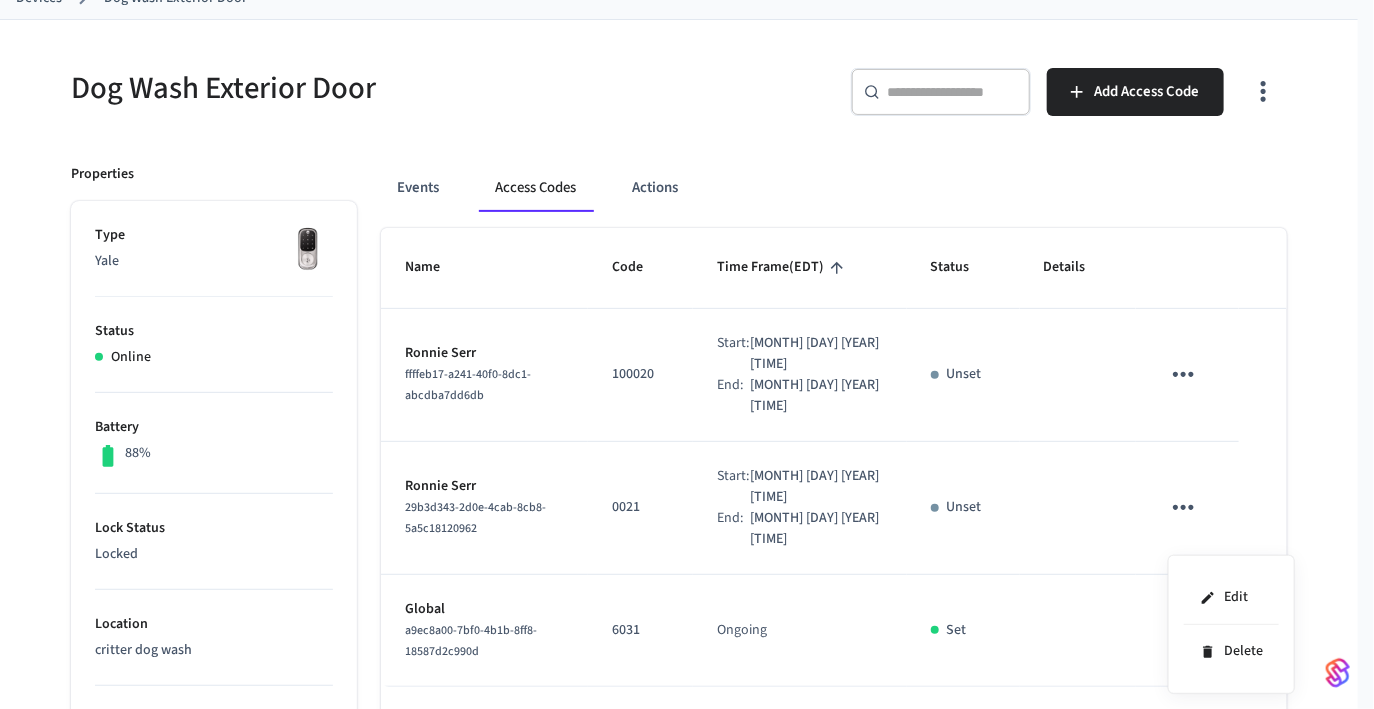 click at bounding box center [687, 354] 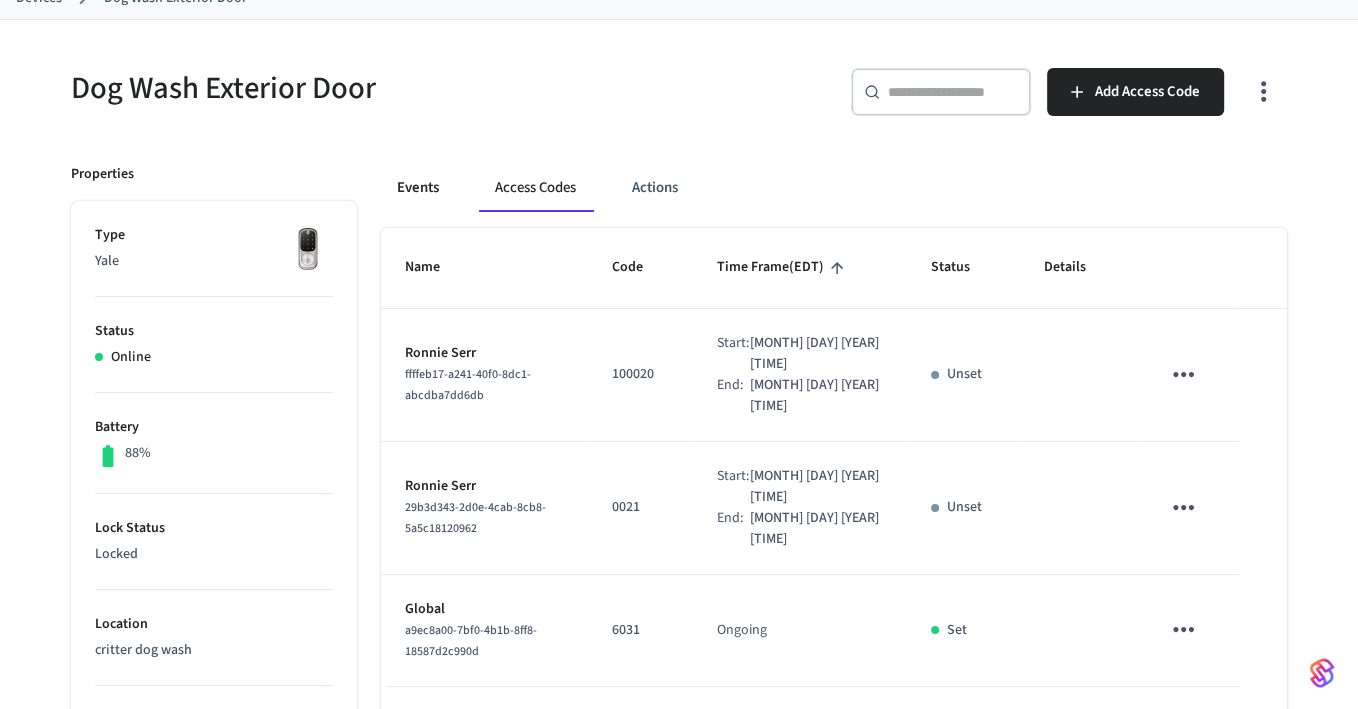 click on "Events" at bounding box center (418, 188) 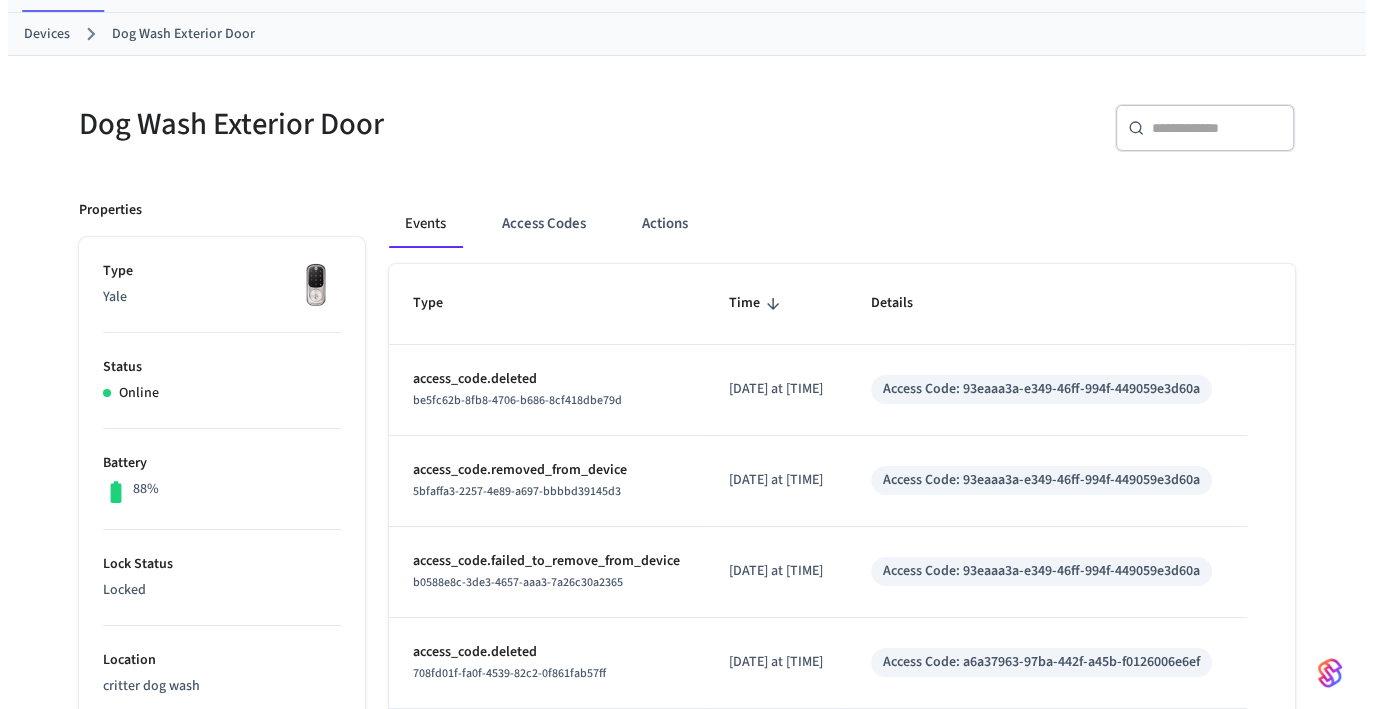 scroll, scrollTop: 0, scrollLeft: 0, axis: both 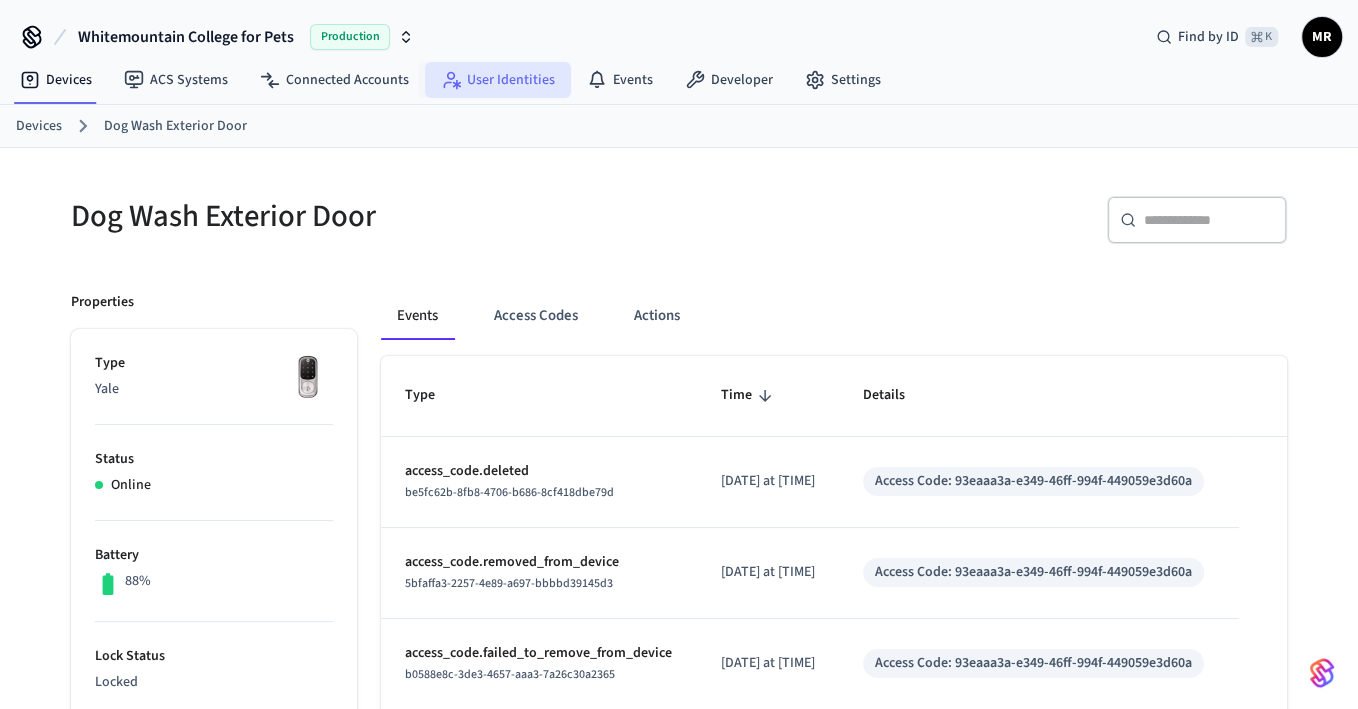 click on "User Identities" at bounding box center (498, 80) 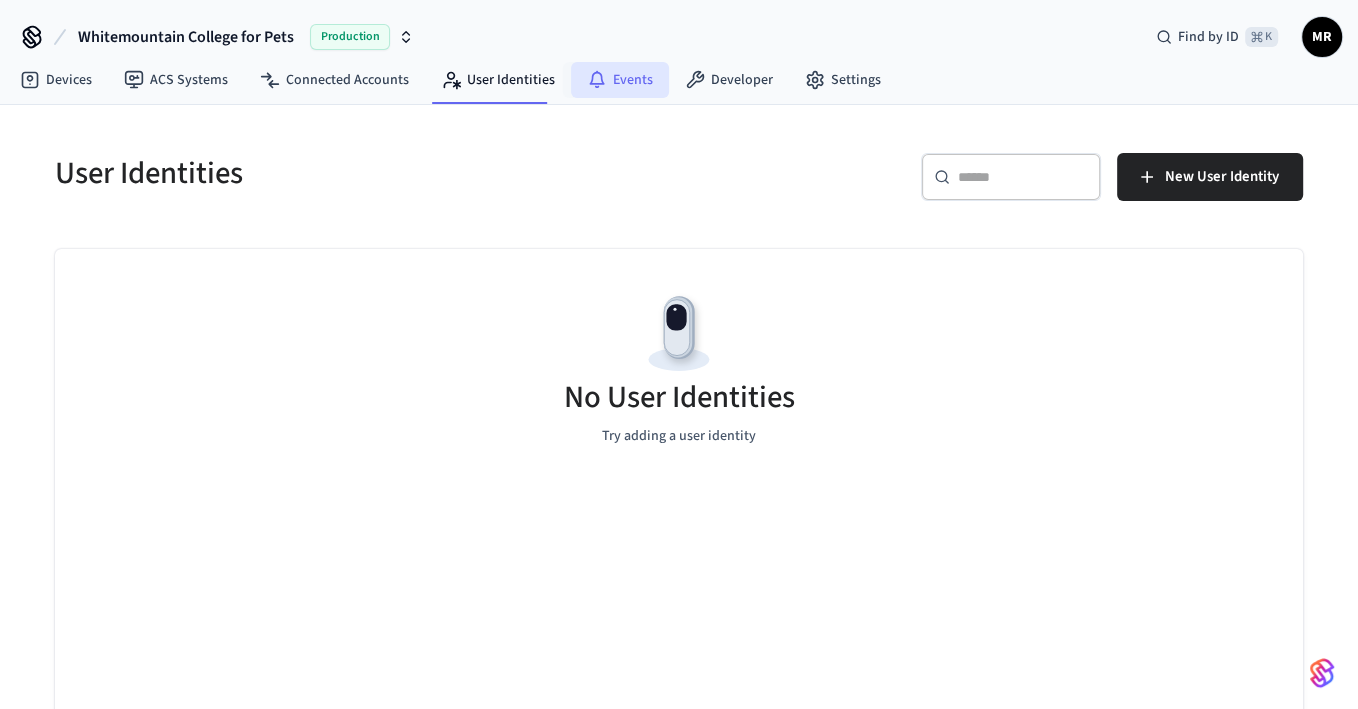 click on "Events" at bounding box center [620, 80] 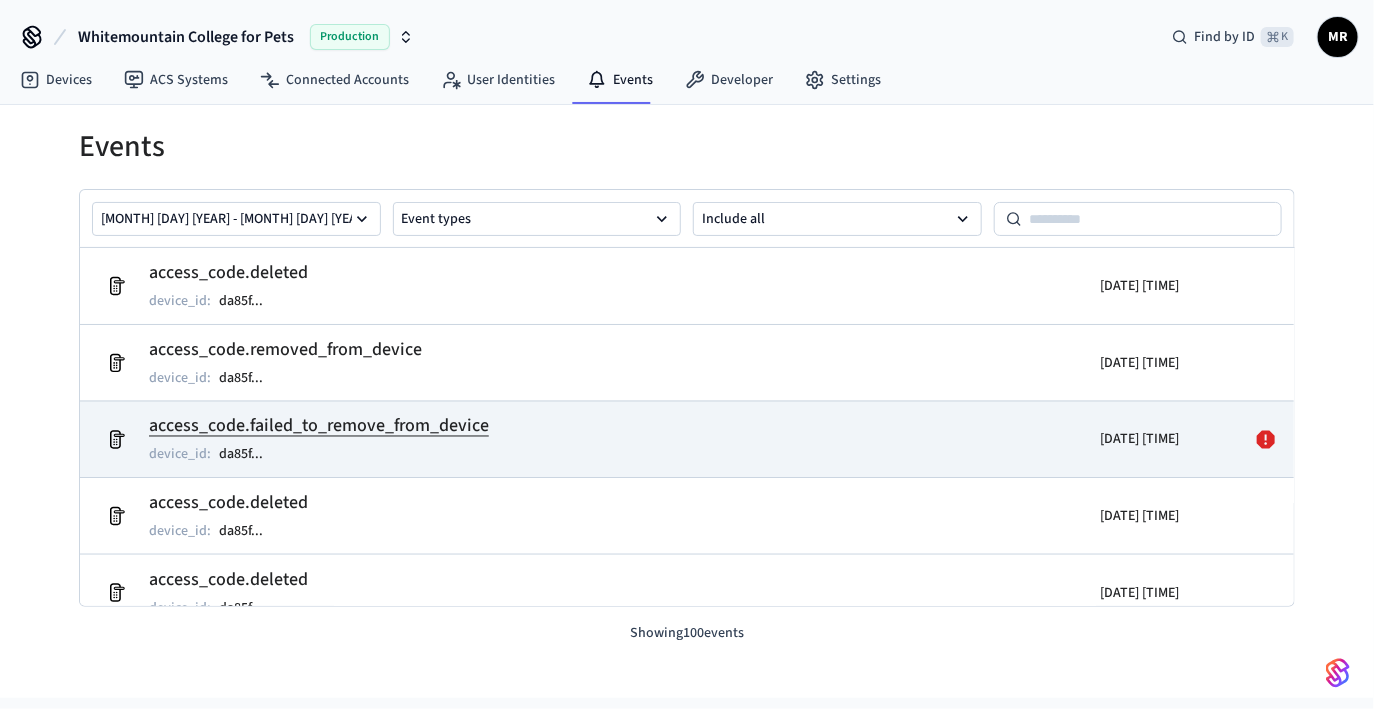 click 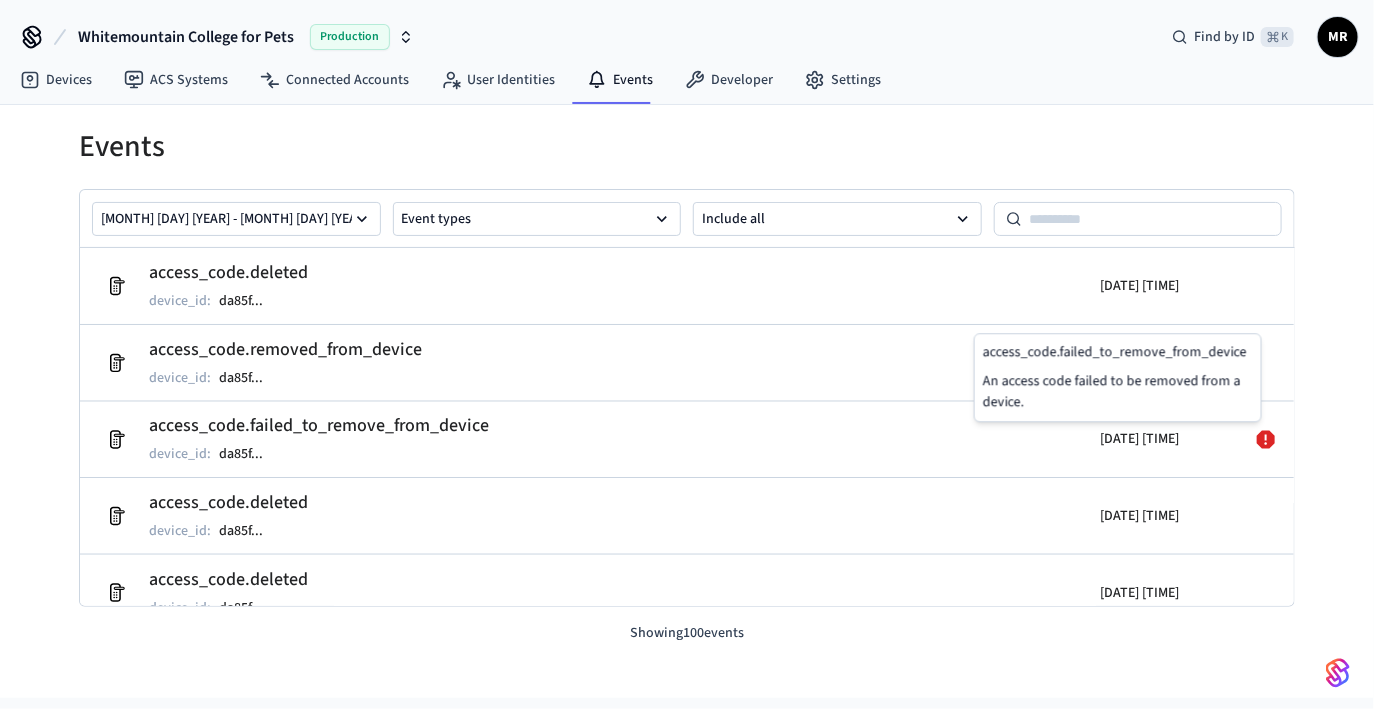 click on "Events [MONTH] [DAY] [YEAR] - [MONTH] [DAY] [YEAR] Event types Include all access_code.deleted device_id : [DEVICE_ID] ... [DATE] [TIME] access_code.removed_from_device device_id : [DEVICE_ID] ... [DATE] [TIME] access_code.failed_to_remove_from_device device_id : [DEVICE_ID] ... [DATE] [TIME] access_code.deleted device_id : [DEVICE_ID] ... [DATE] [TIME] access_code.deleted device_id : [DEVICE_ID] ... [DATE] [TIME] access_code.deleted device_id : [DEVICE_ID] ... [DATE] [TIME] access_code.removed_from_device device_id : [DEVICE_ID] ... [DATE] [TIME] access_code.removed_from_device device_id : [DEVICE_ID] ... [DATE] [TIME] access_code.failed_to_remove_from_device device_id : [DEVICE_ID] ... [DATE] [TIME] access_code.set_on_device device_id : [DEVICE_ID] ... [DATE] [TIME] access_code.set_on_device device_id : [DEVICE_ID] ... [DATE] [TIME] Load all events Load 100 more Showing 100 events" at bounding box center (687, 374) 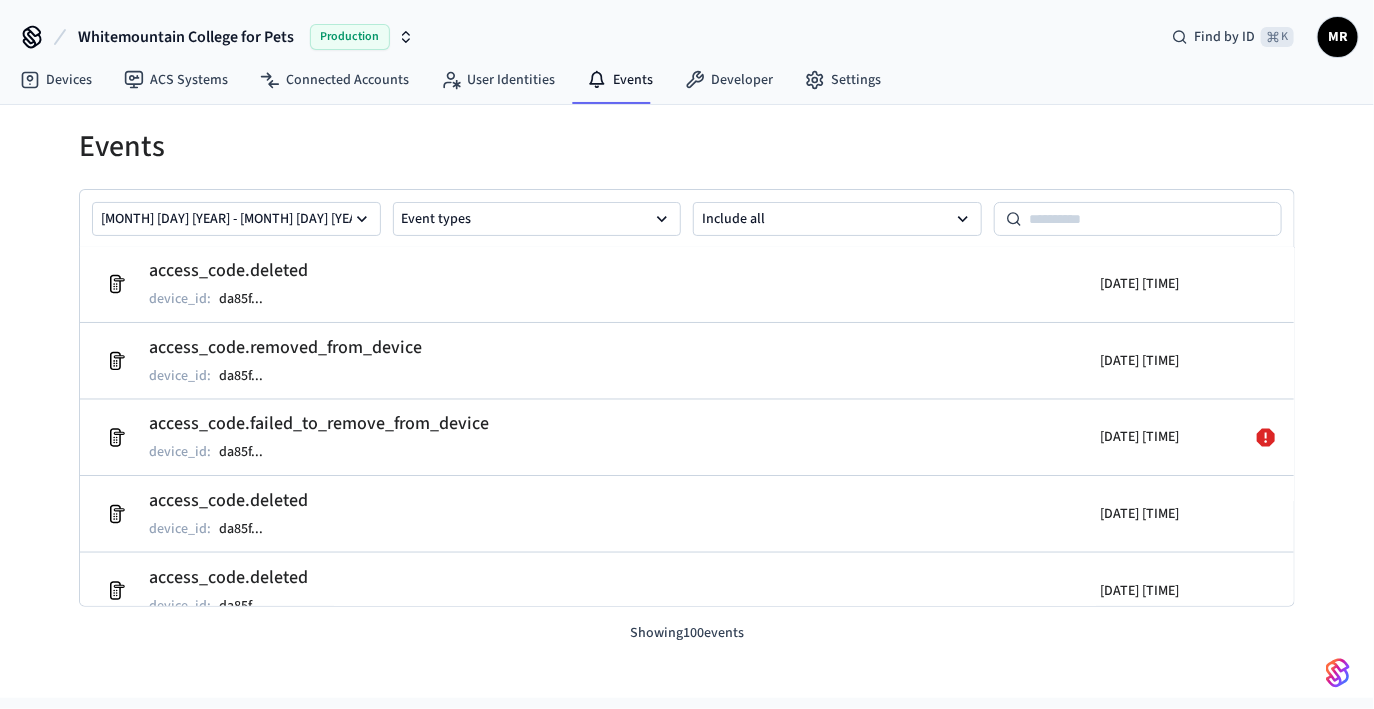 scroll, scrollTop: 0, scrollLeft: 0, axis: both 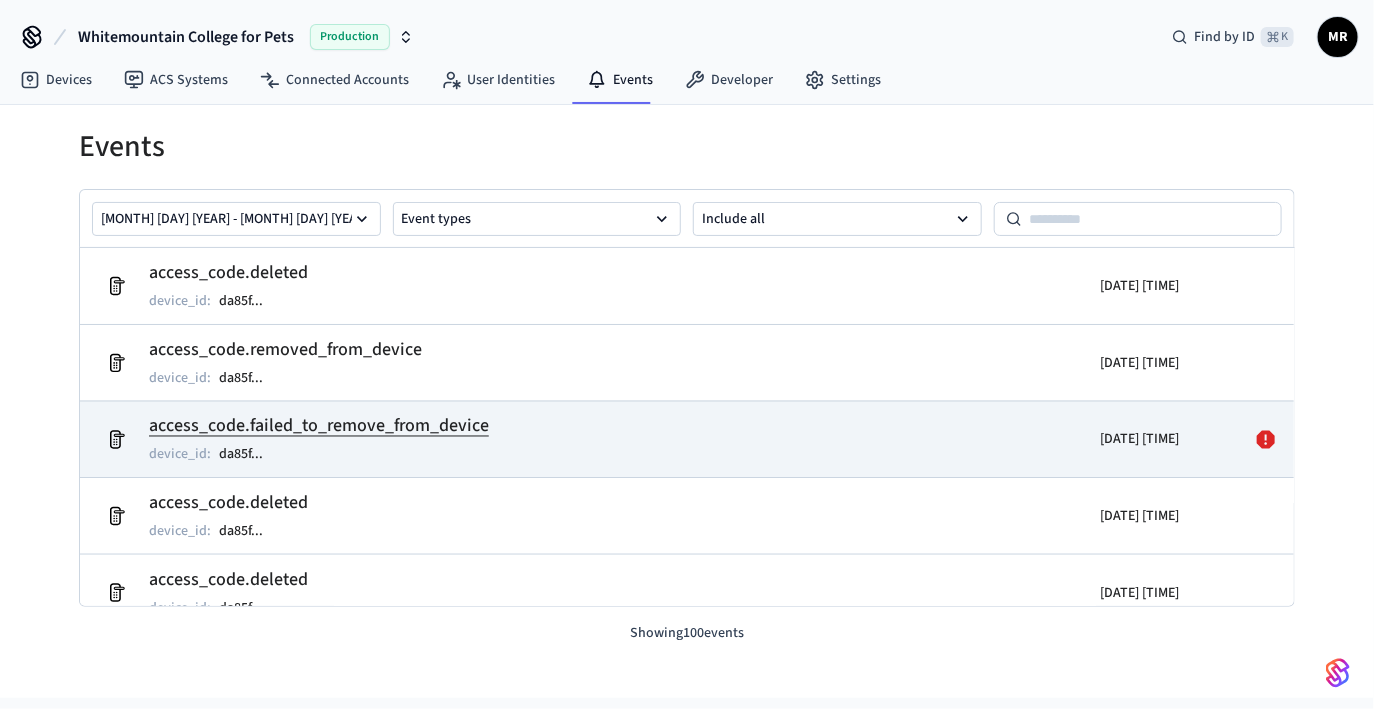 click on "access_code.failed_to_remove_from_device" at bounding box center (319, 427) 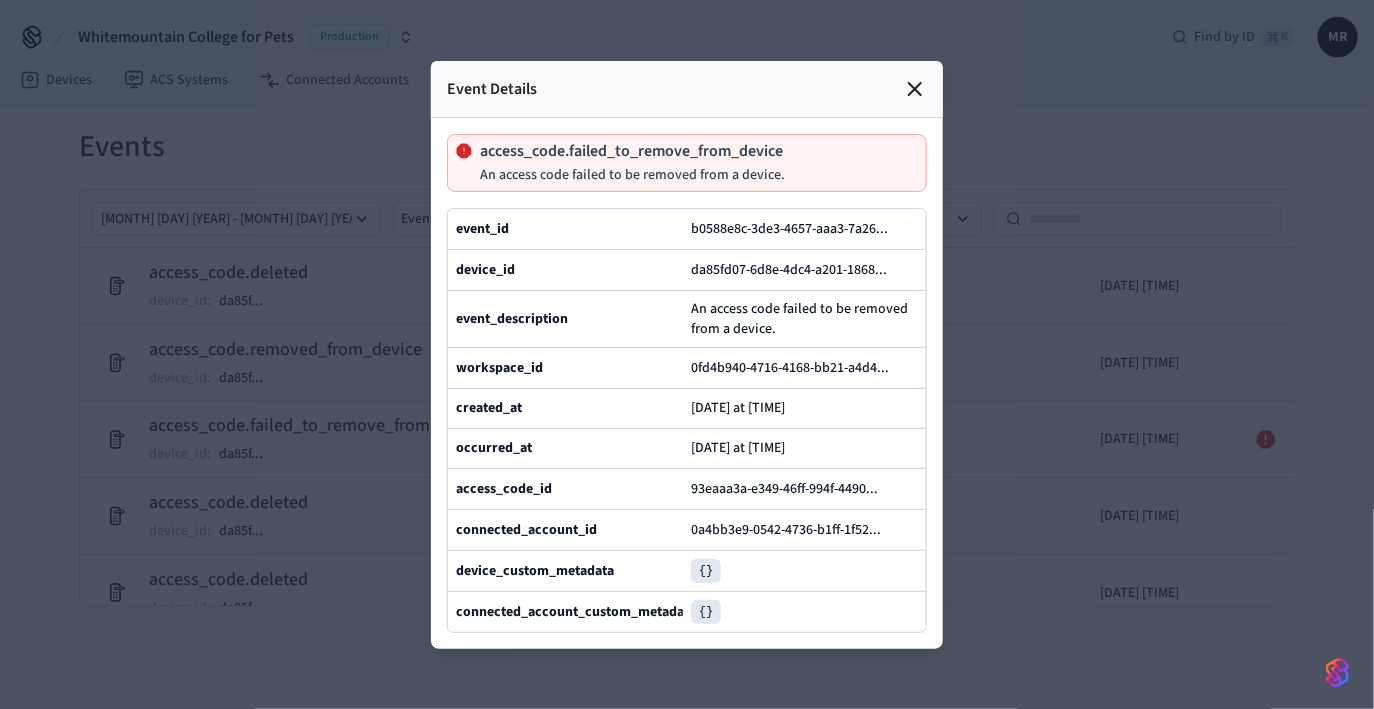 click 